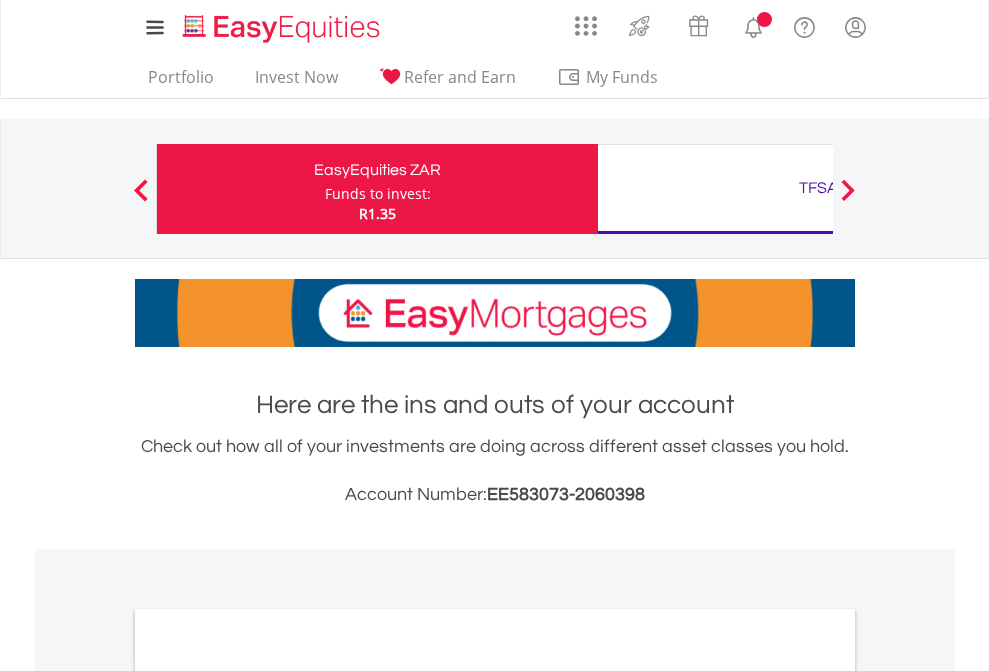 scroll, scrollTop: 0, scrollLeft: 0, axis: both 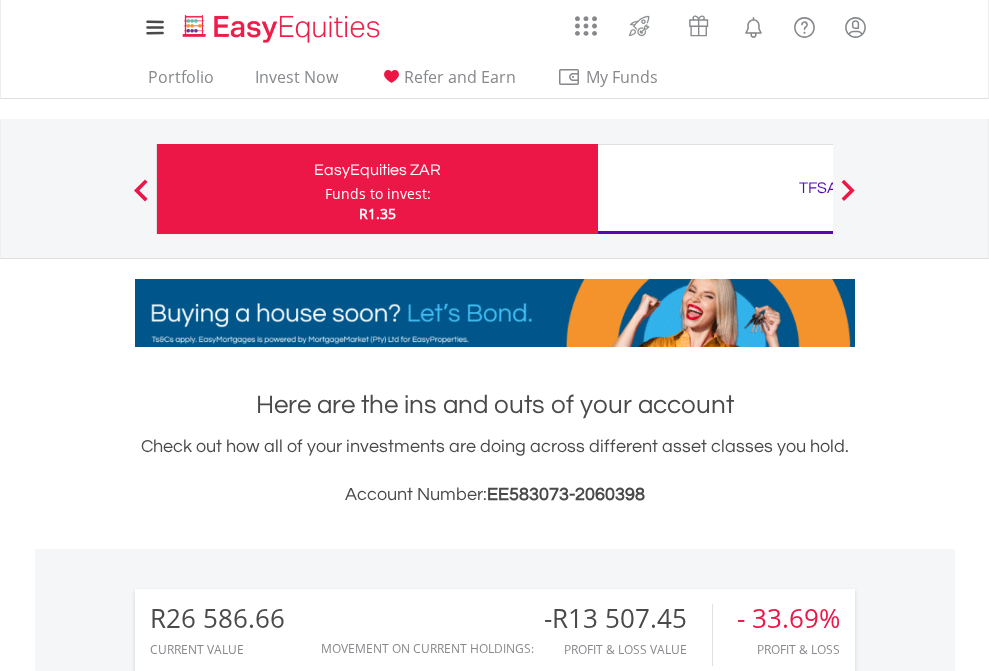 click on "Funds to invest:" at bounding box center (378, 194) 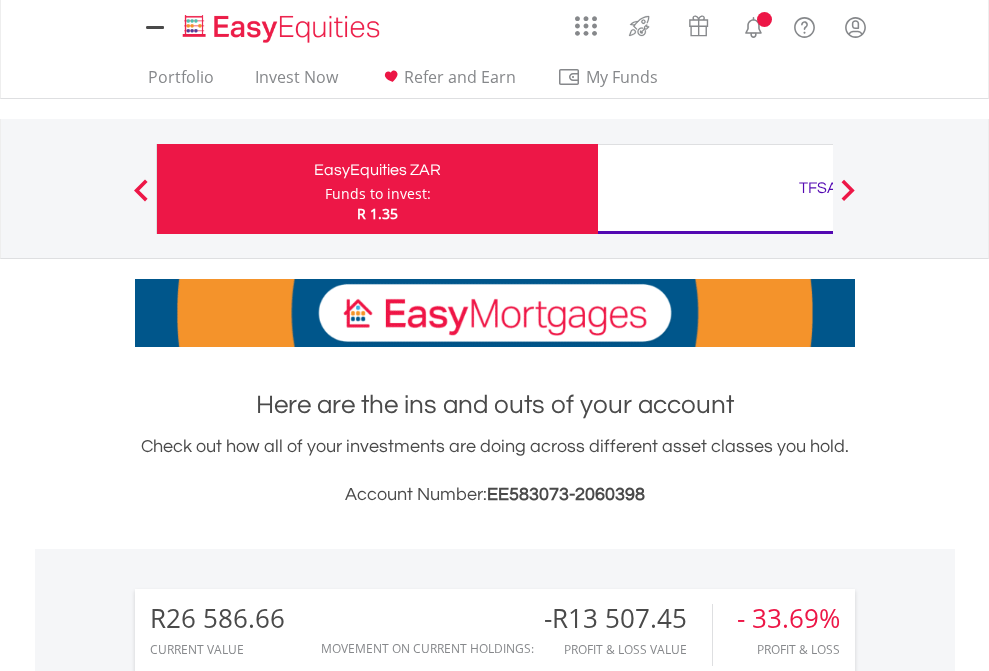 scroll, scrollTop: 0, scrollLeft: 0, axis: both 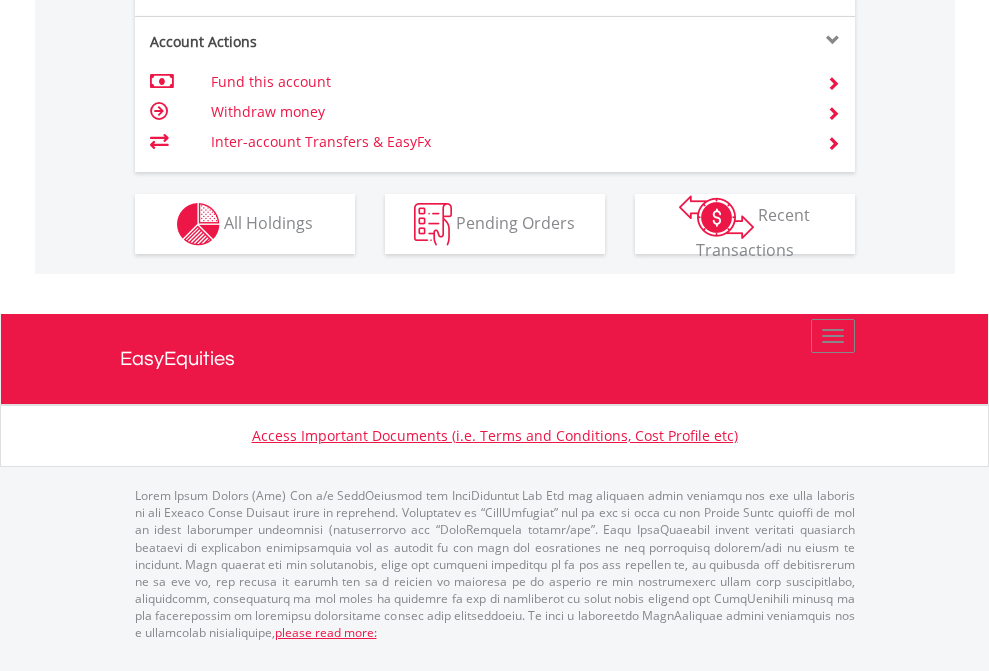 click on "Investment types" at bounding box center (706, -337) 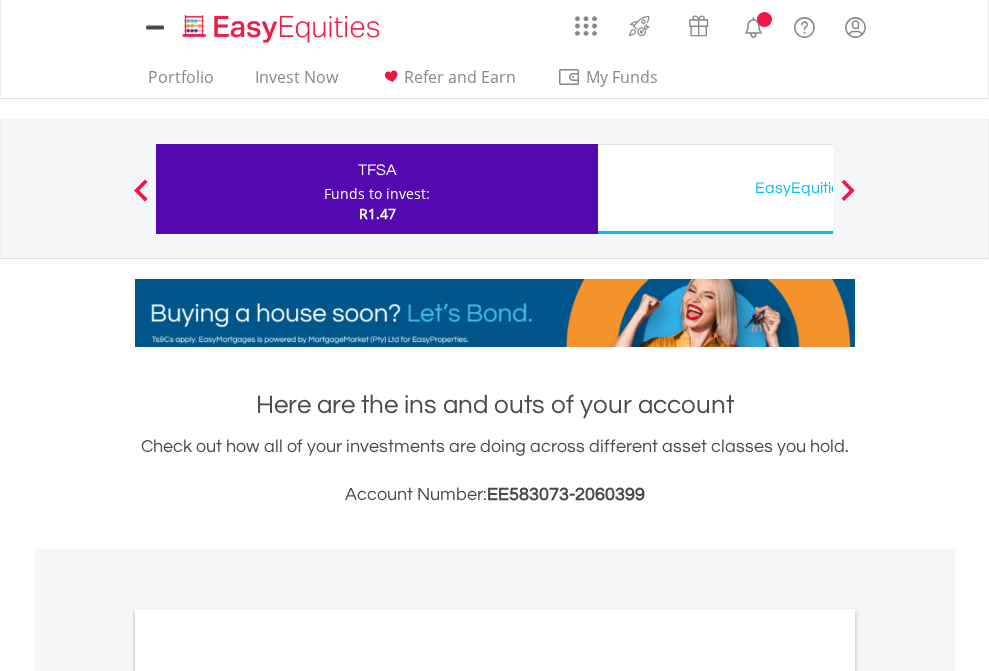 scroll, scrollTop: 0, scrollLeft: 0, axis: both 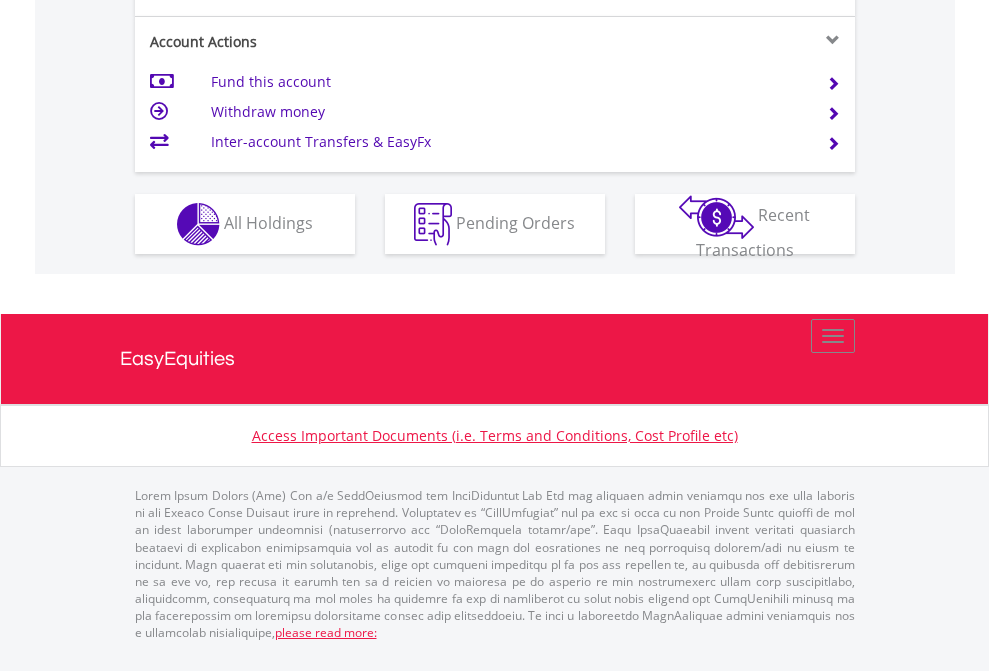 click on "Investment types" at bounding box center [706, -337] 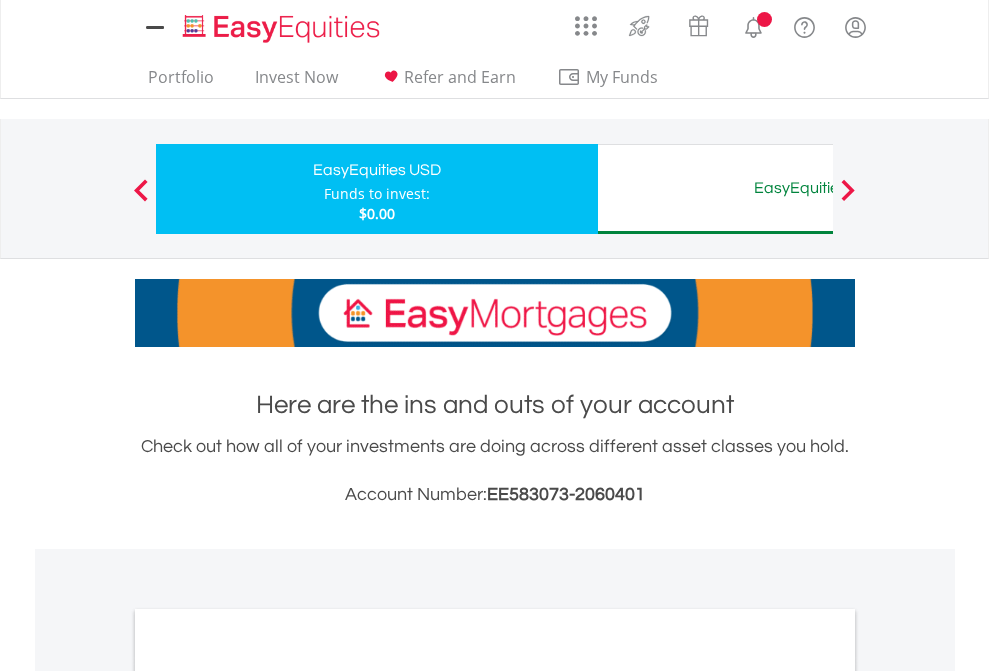 scroll, scrollTop: 0, scrollLeft: 0, axis: both 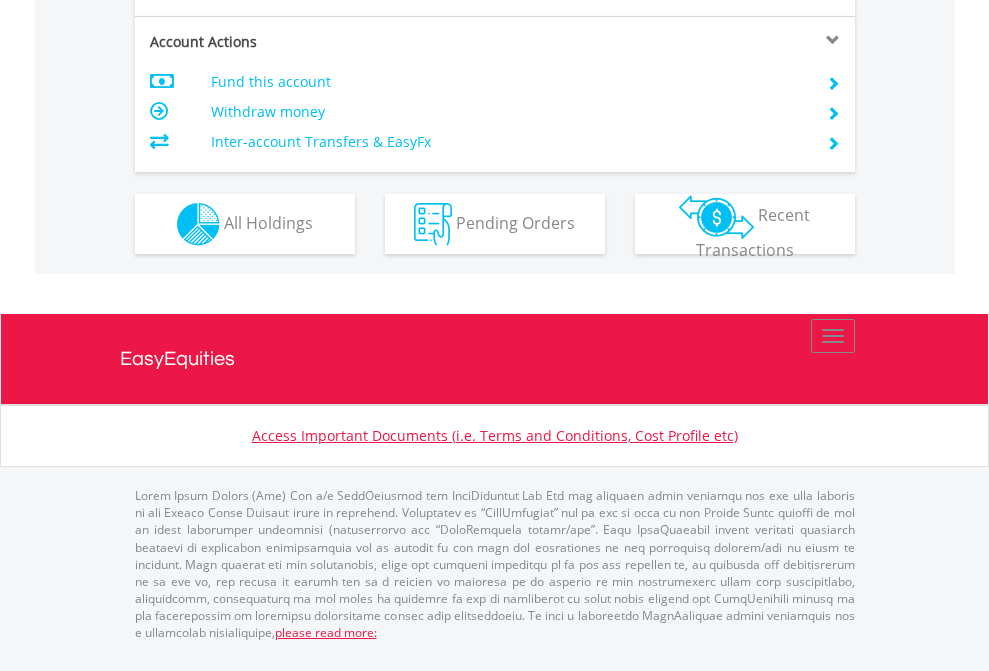 click on "Investment types" at bounding box center [706, -337] 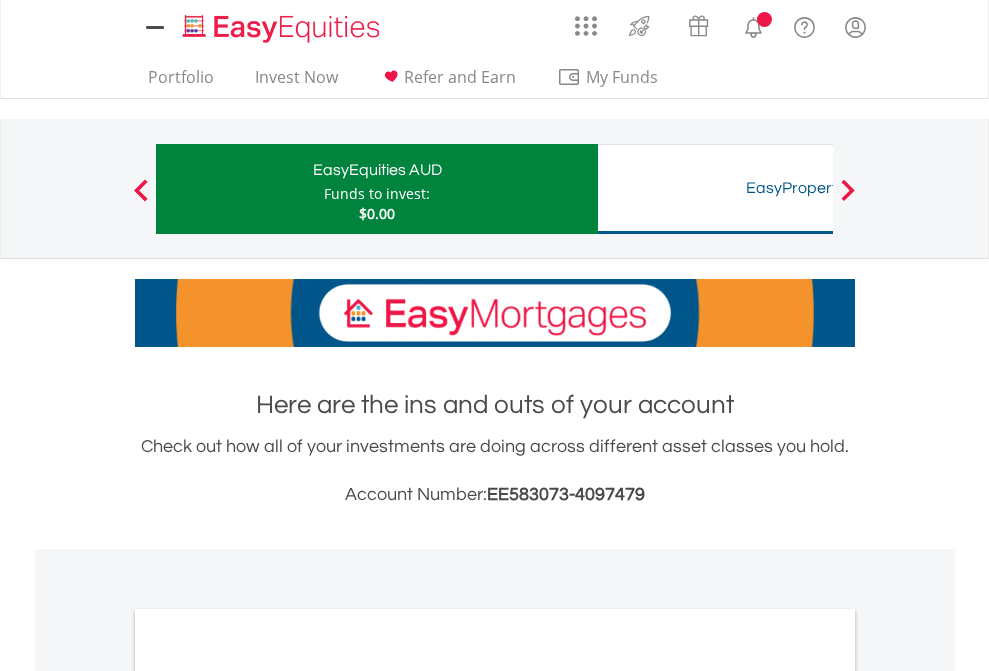 scroll, scrollTop: 0, scrollLeft: 0, axis: both 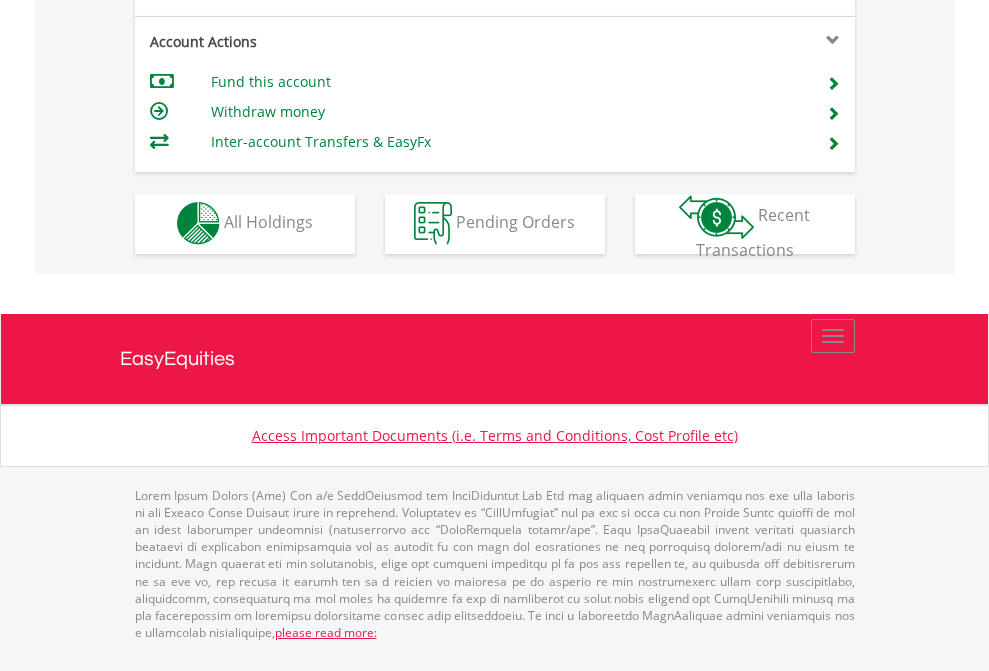 click on "Investment types" at bounding box center (706, -353) 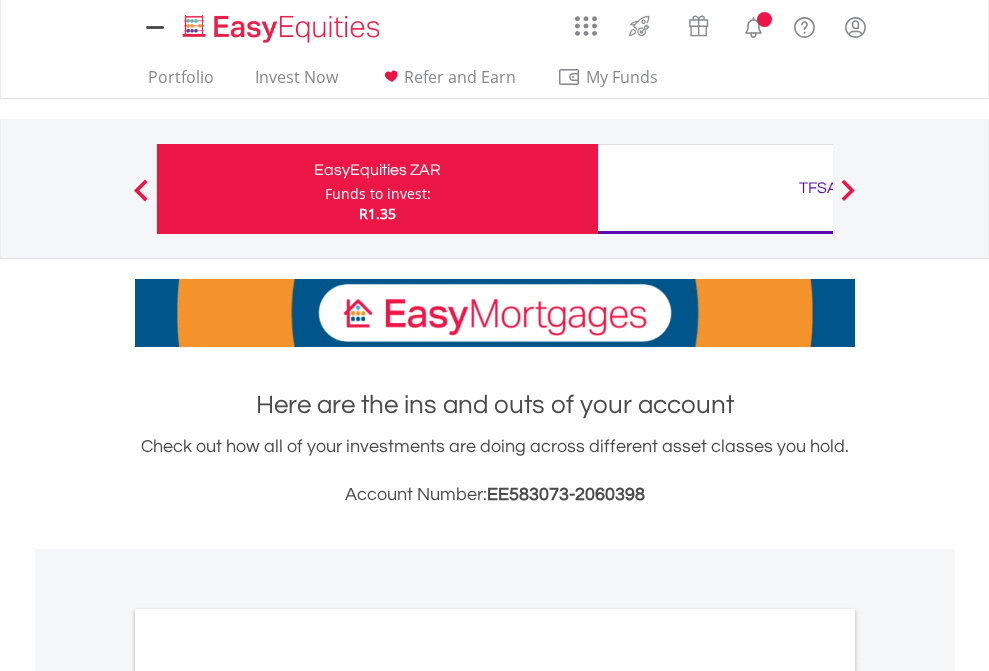 scroll, scrollTop: 0, scrollLeft: 0, axis: both 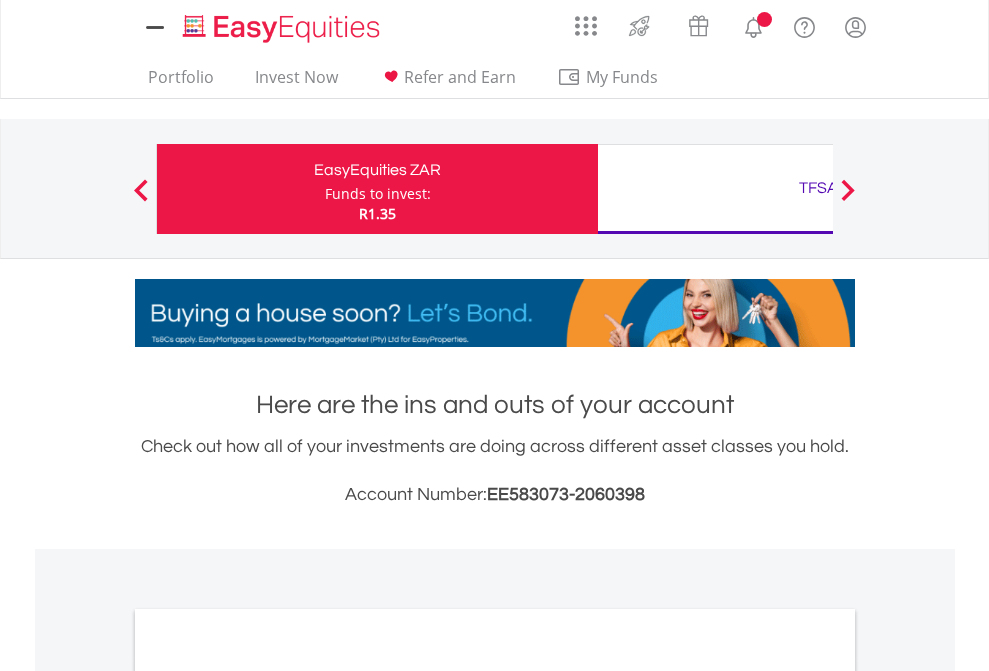 click on "All Holdings" at bounding box center (268, 1096) 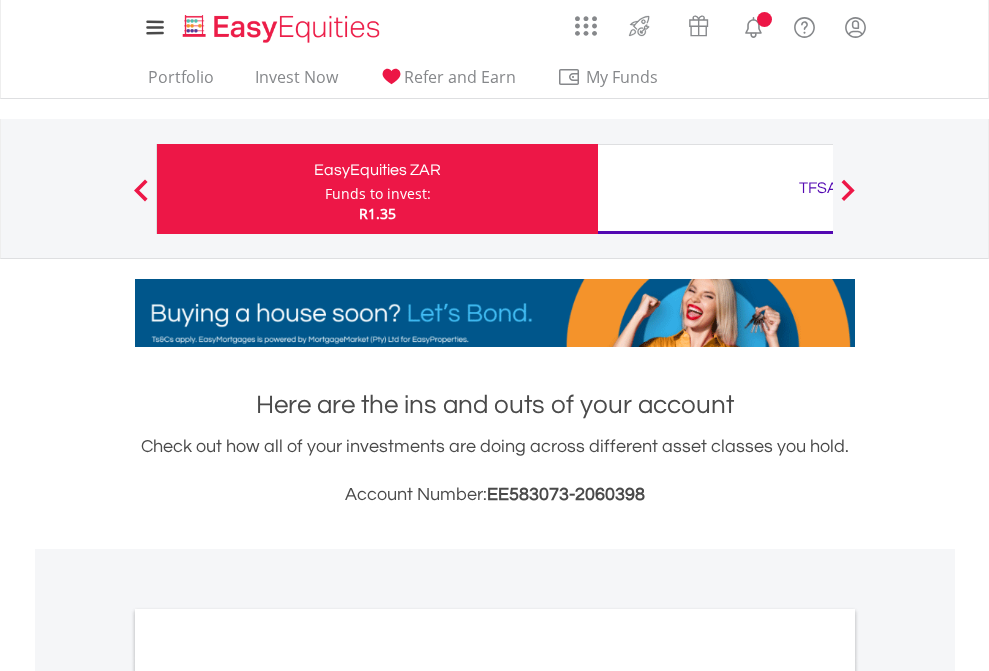 scroll, scrollTop: 1202, scrollLeft: 0, axis: vertical 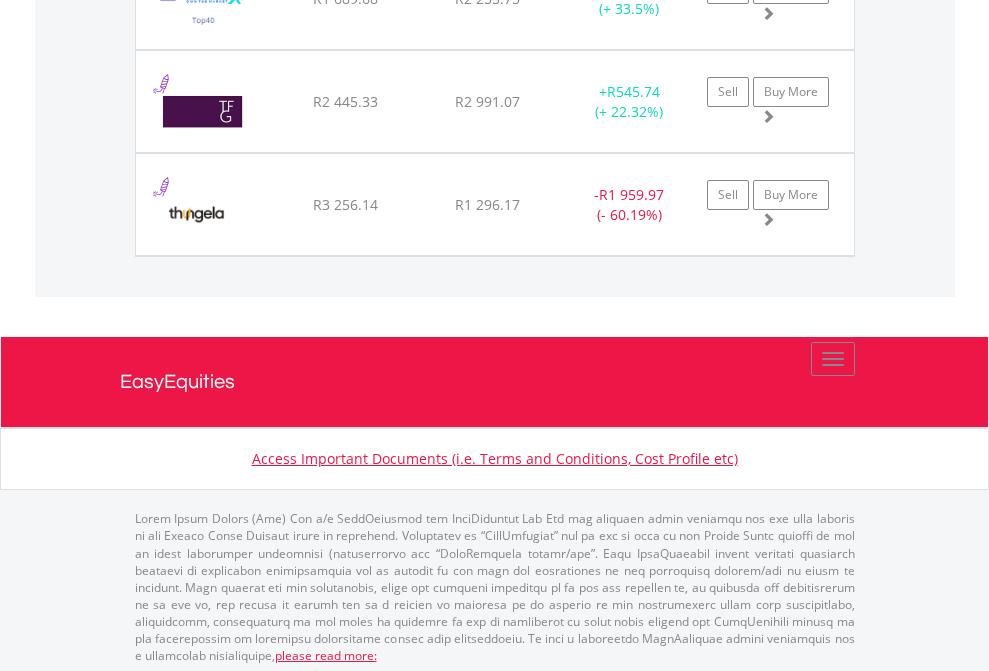 click on "TFSA" at bounding box center [818, -2156] 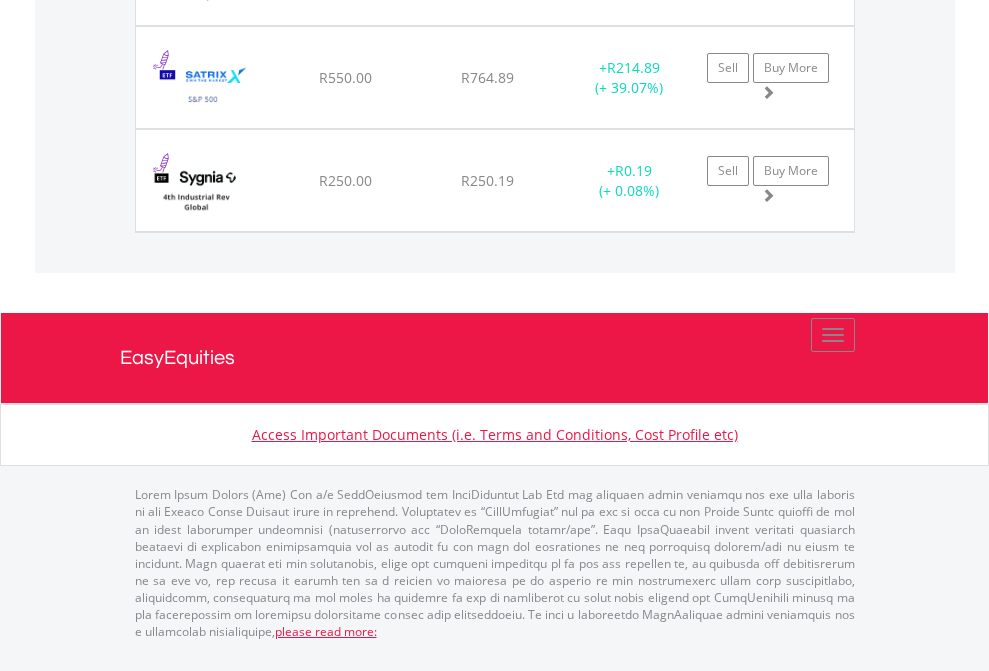 click on "EasyEquities USD" at bounding box center (818, -1997) 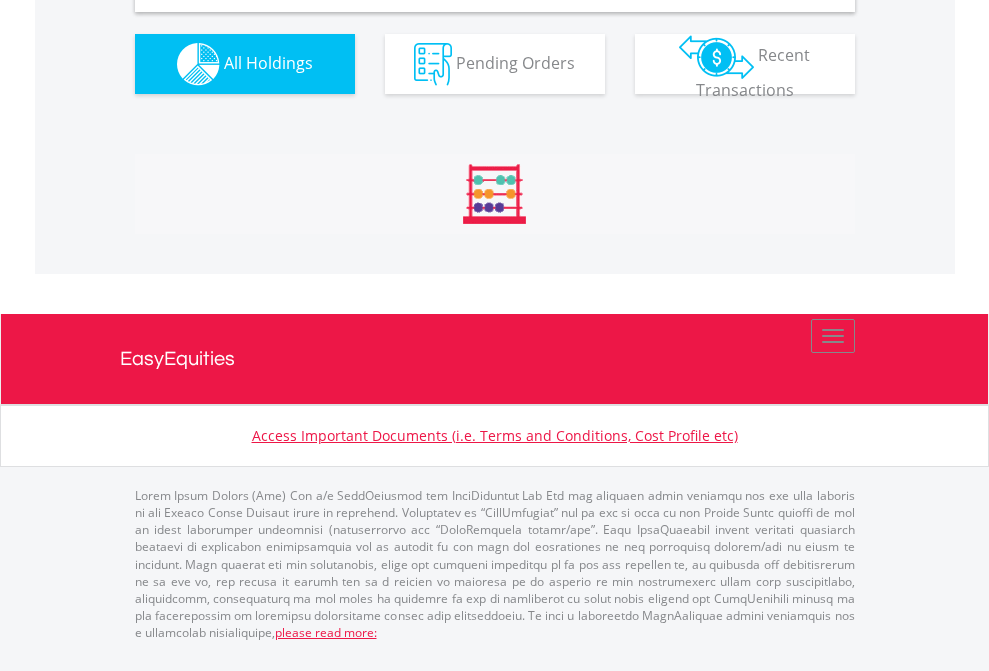 scroll, scrollTop: 1933, scrollLeft: 0, axis: vertical 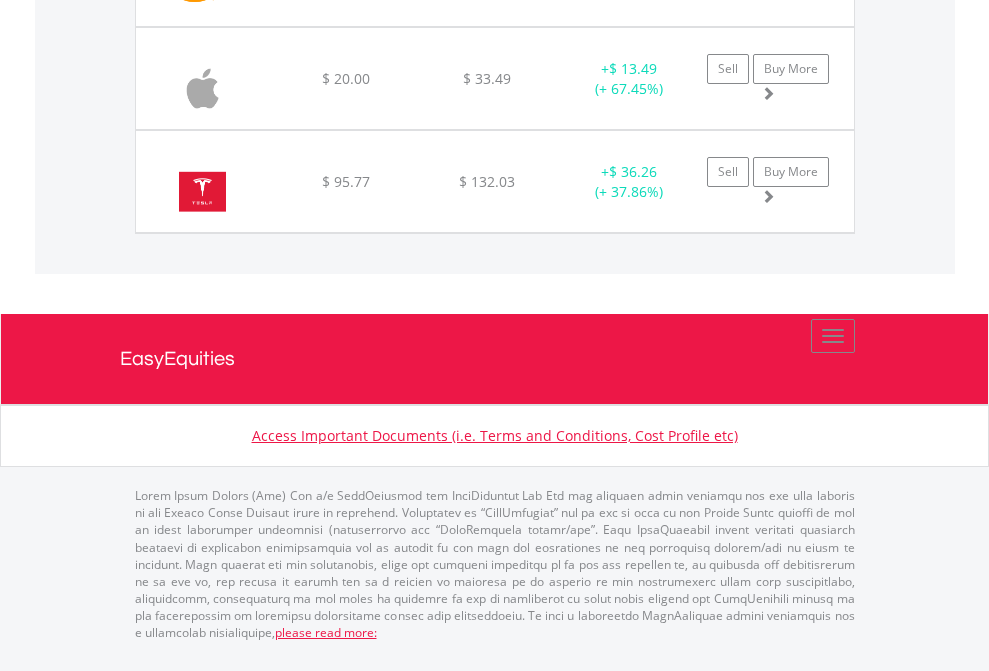 click on "EasyEquities AUD" at bounding box center [818, -1277] 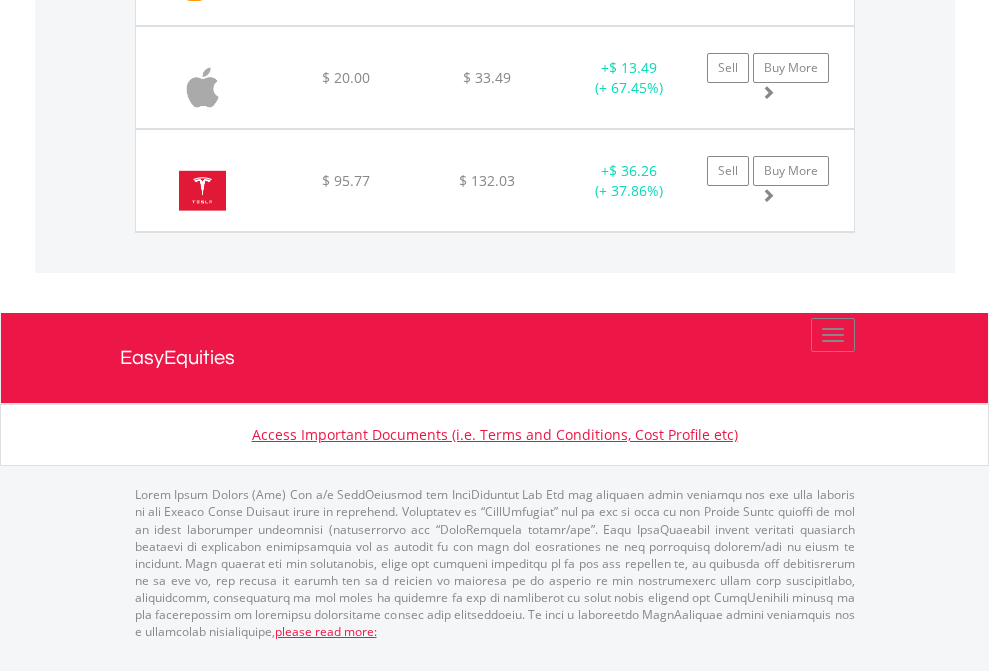 scroll, scrollTop: 144, scrollLeft: 0, axis: vertical 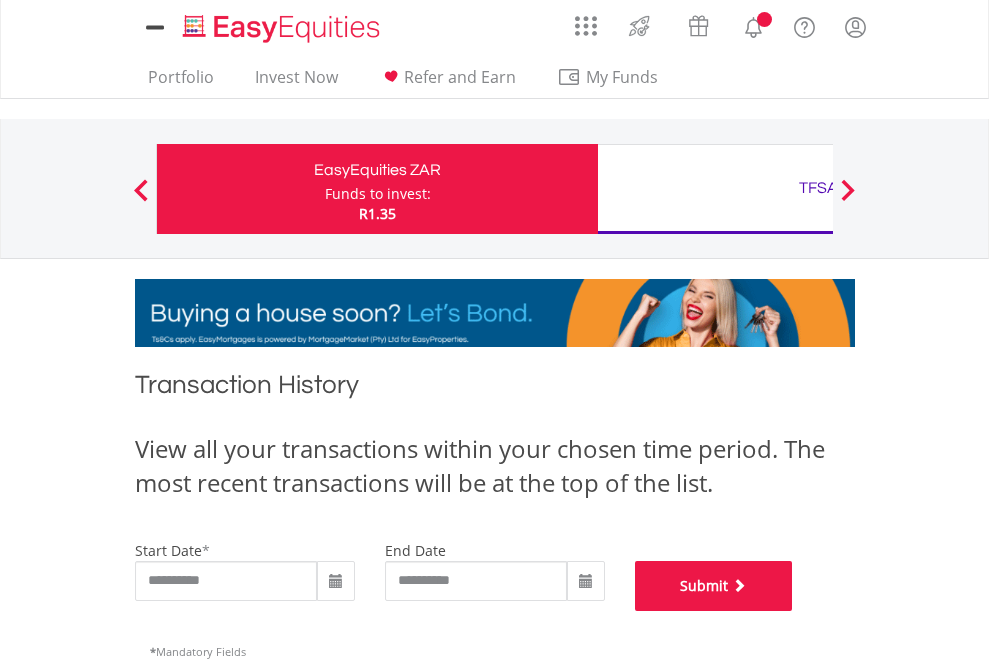 click on "Submit" at bounding box center (714, 586) 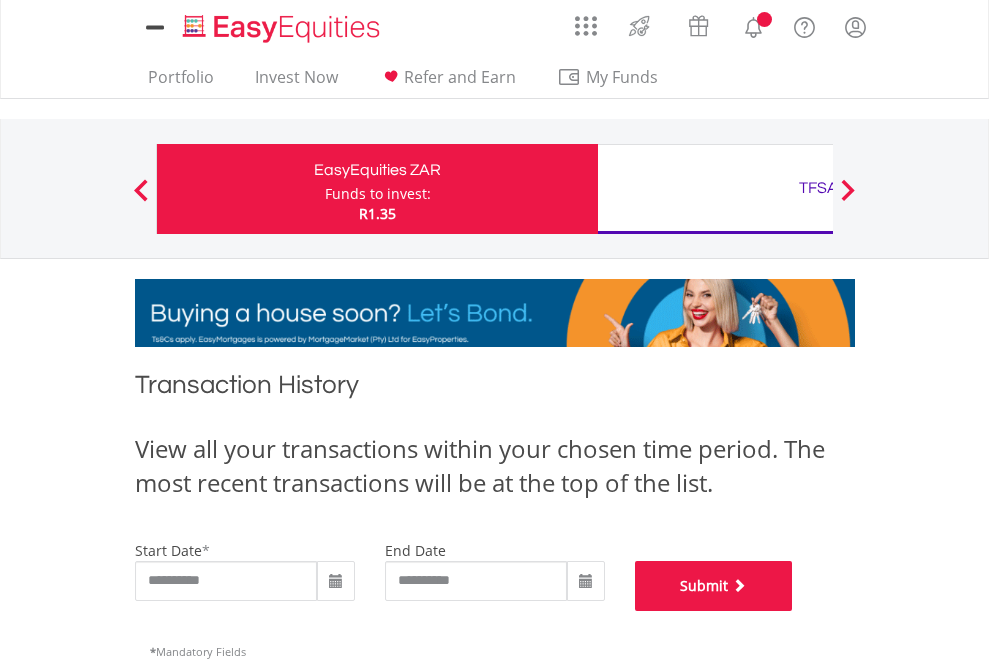 scroll, scrollTop: 811, scrollLeft: 0, axis: vertical 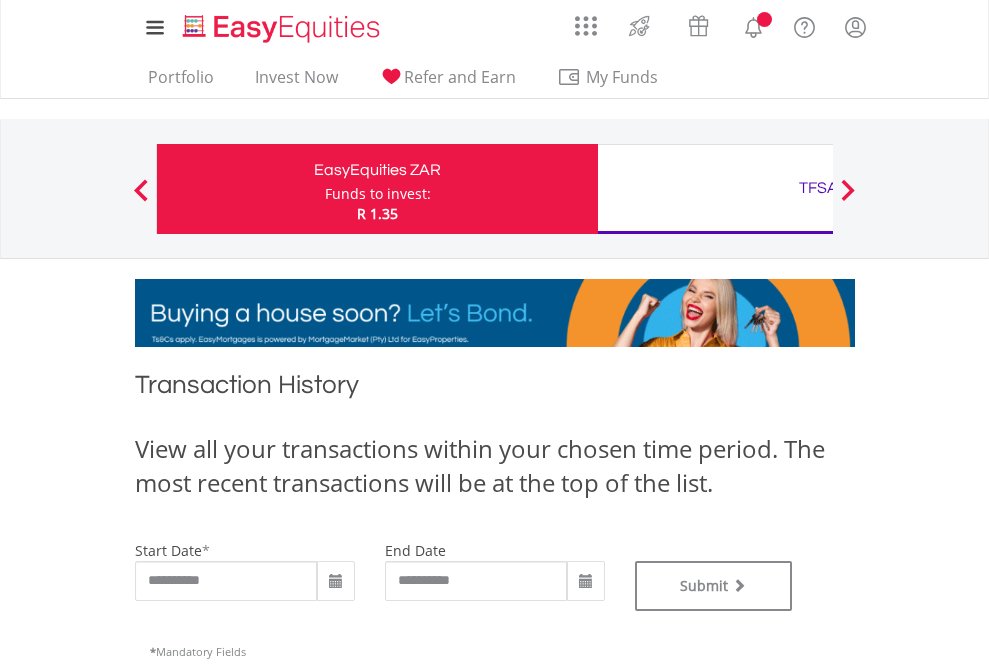 click on "TFSA" at bounding box center [818, 188] 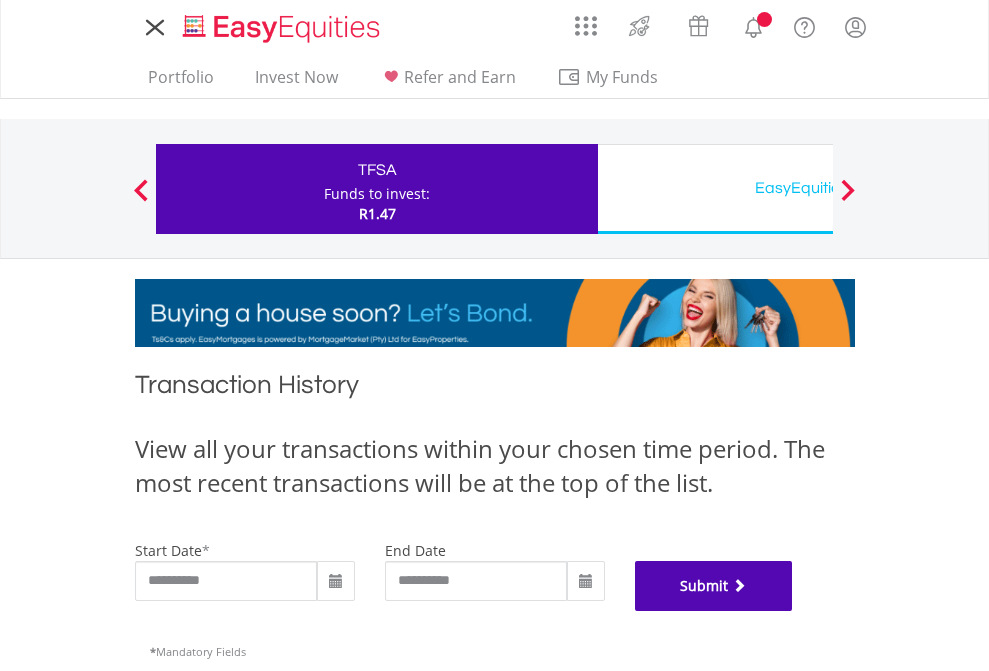 click on "Submit" at bounding box center (714, 586) 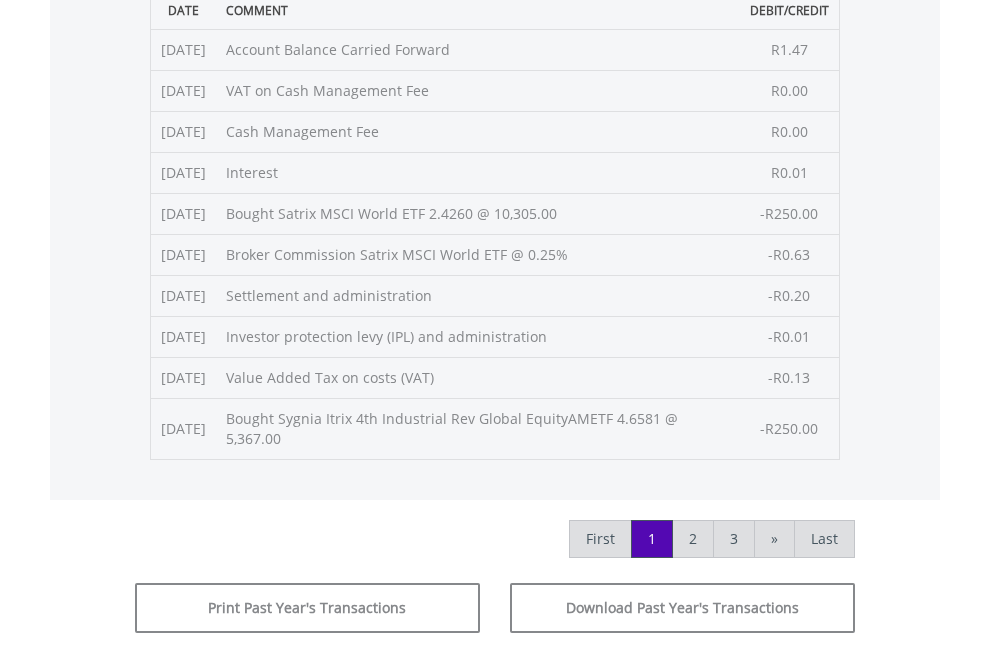 scroll, scrollTop: 811, scrollLeft: 0, axis: vertical 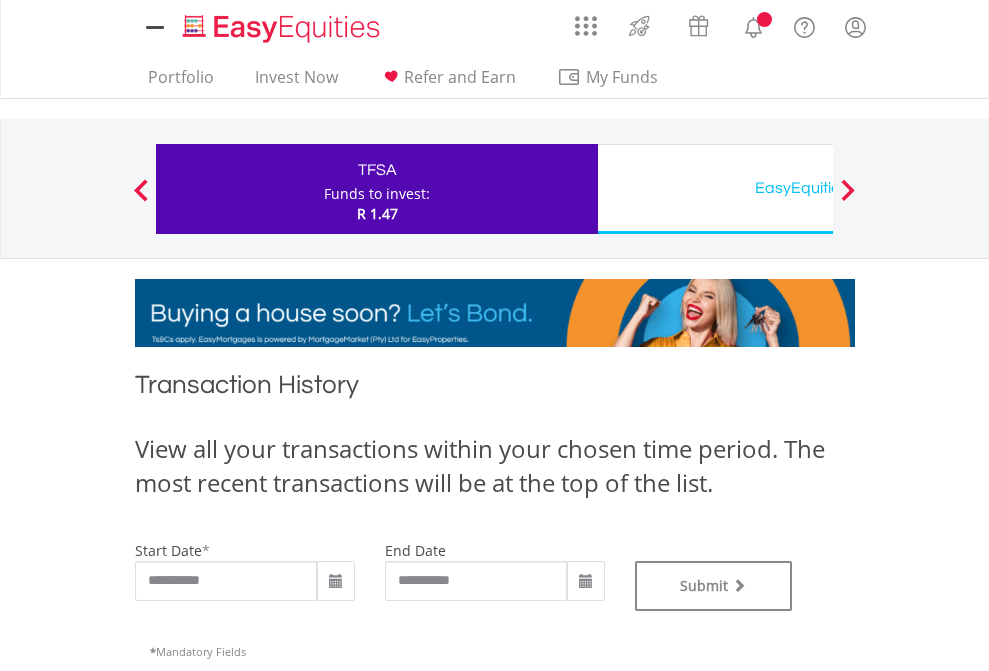 click on "EasyEquities USD" at bounding box center (818, 188) 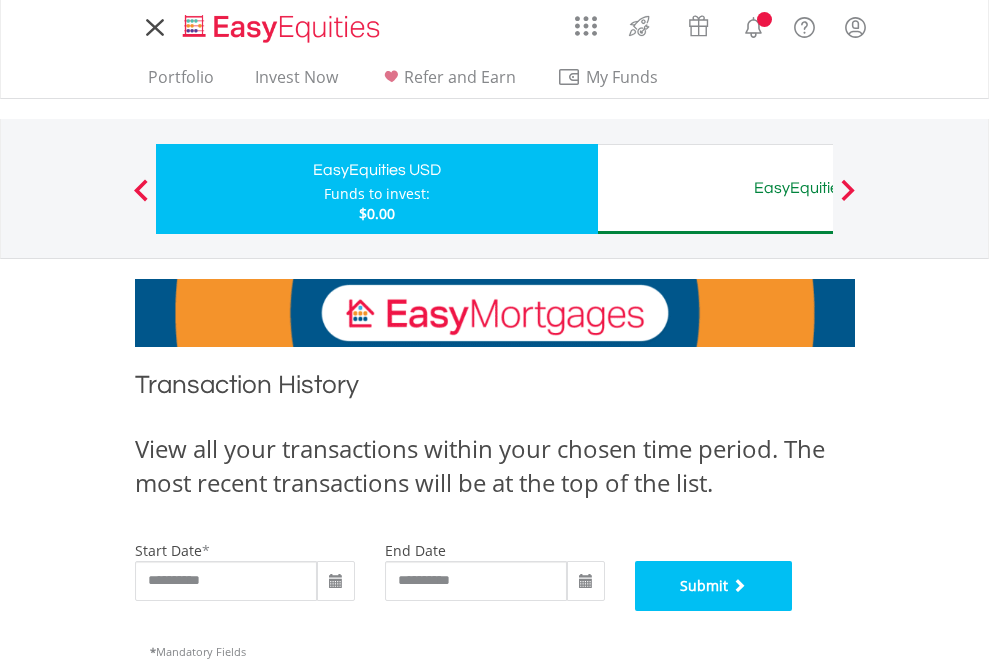 click on "Submit" at bounding box center (714, 586) 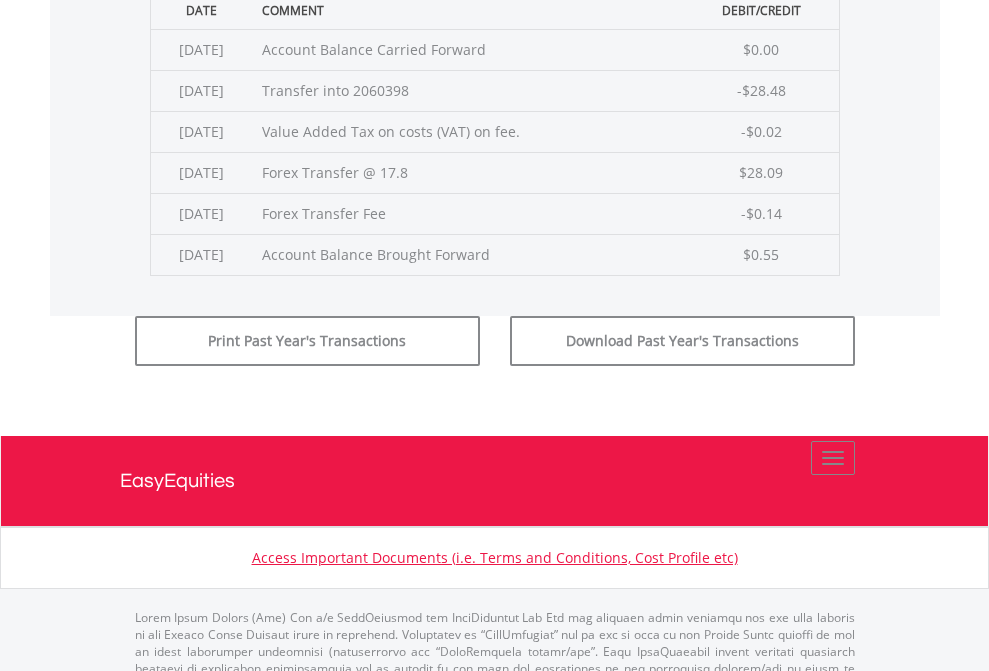 scroll, scrollTop: 811, scrollLeft: 0, axis: vertical 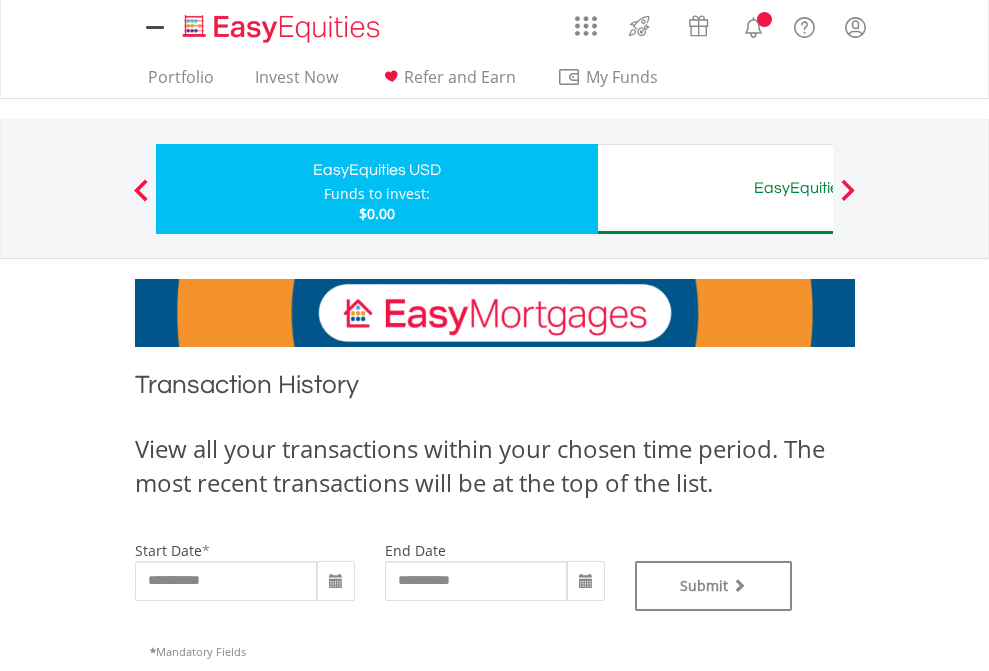 click on "EasyEquities AUD" at bounding box center [818, 188] 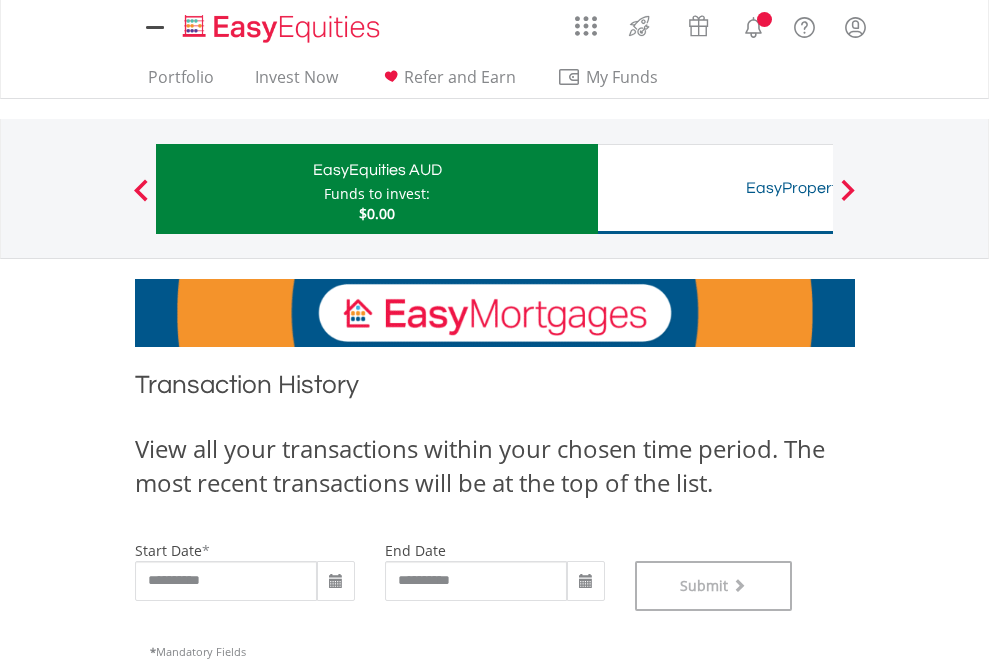 scroll, scrollTop: 811, scrollLeft: 0, axis: vertical 